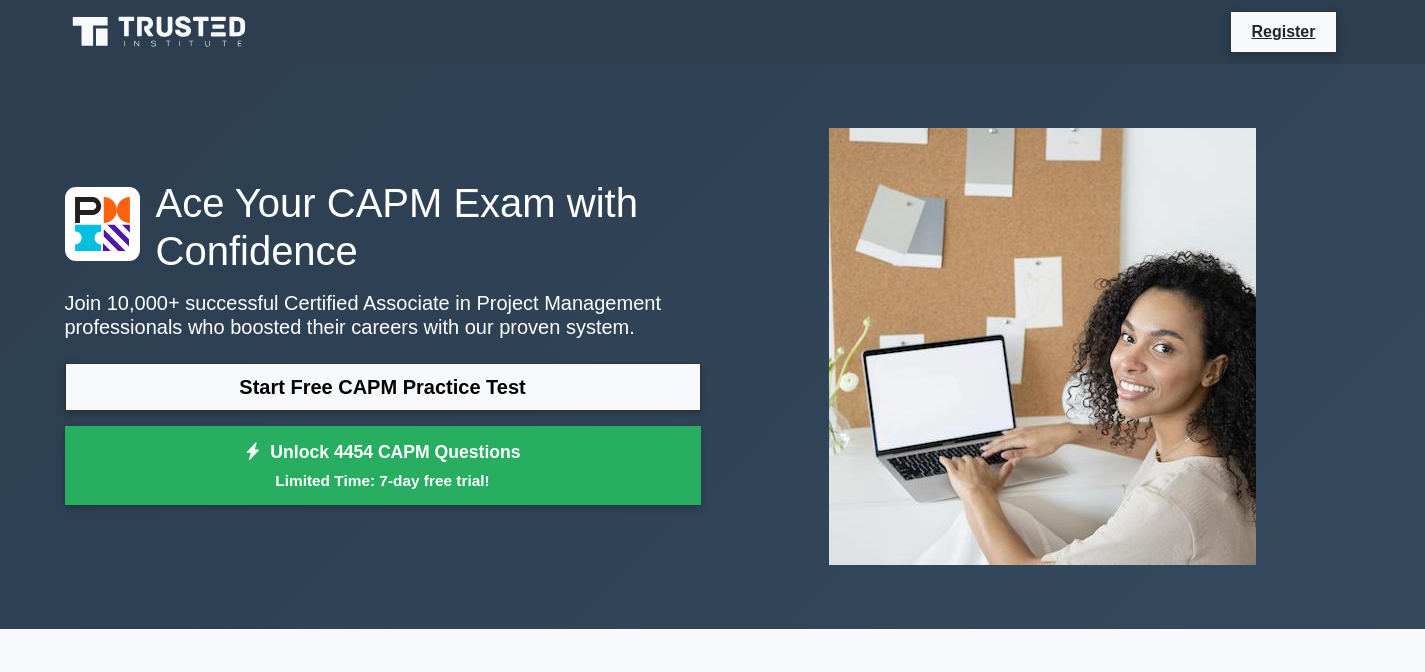 scroll, scrollTop: 0, scrollLeft: 0, axis: both 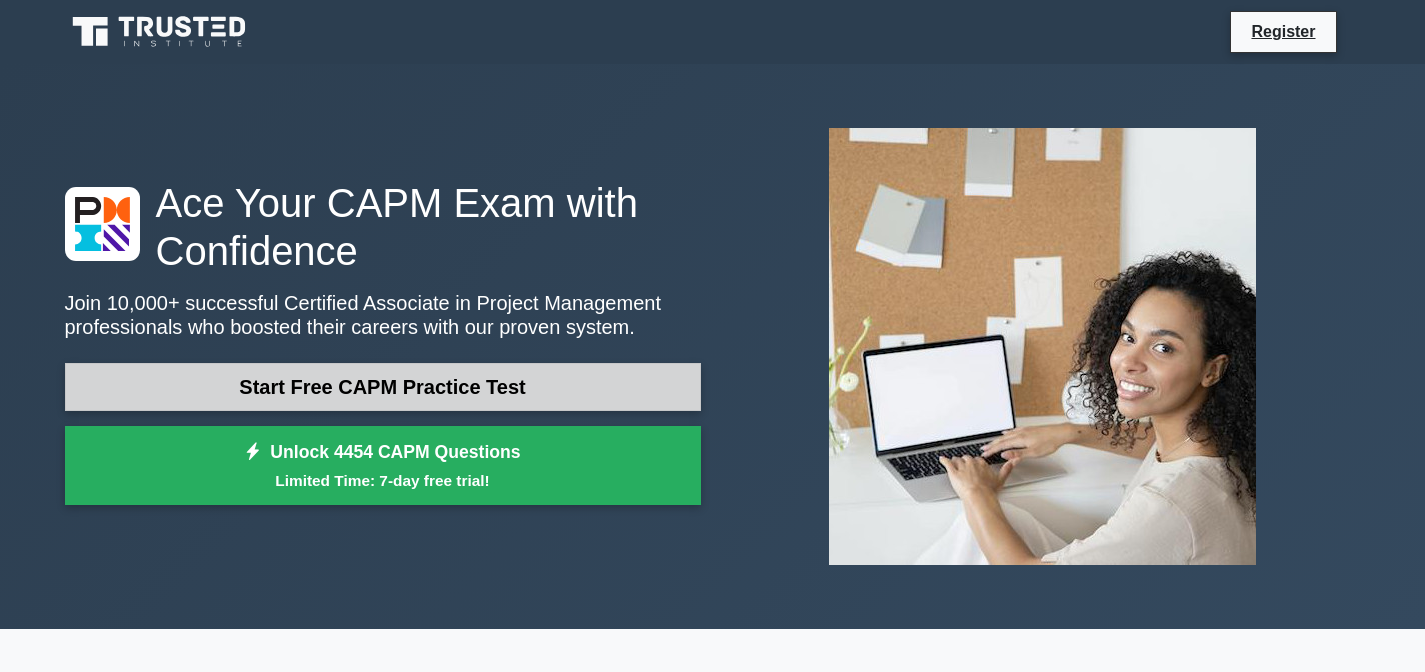 click on "Start Free CAPM Practice Test" at bounding box center (383, 387) 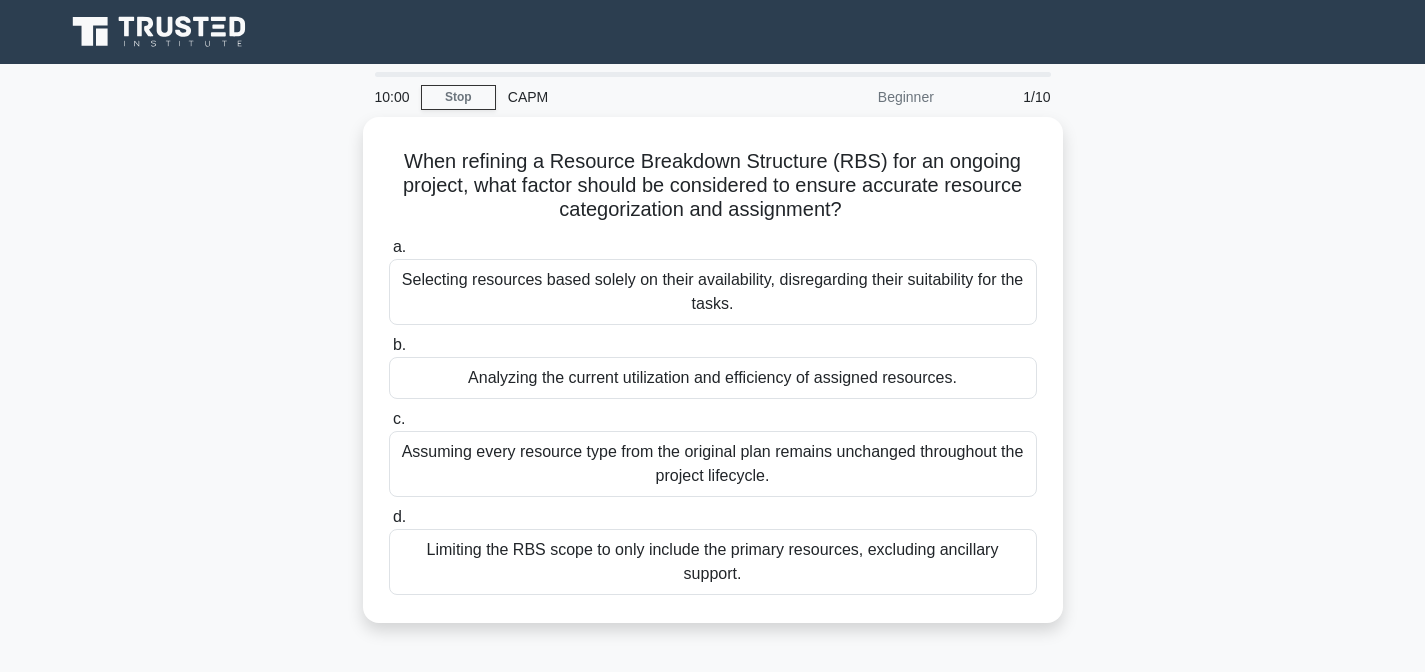 scroll, scrollTop: 0, scrollLeft: 0, axis: both 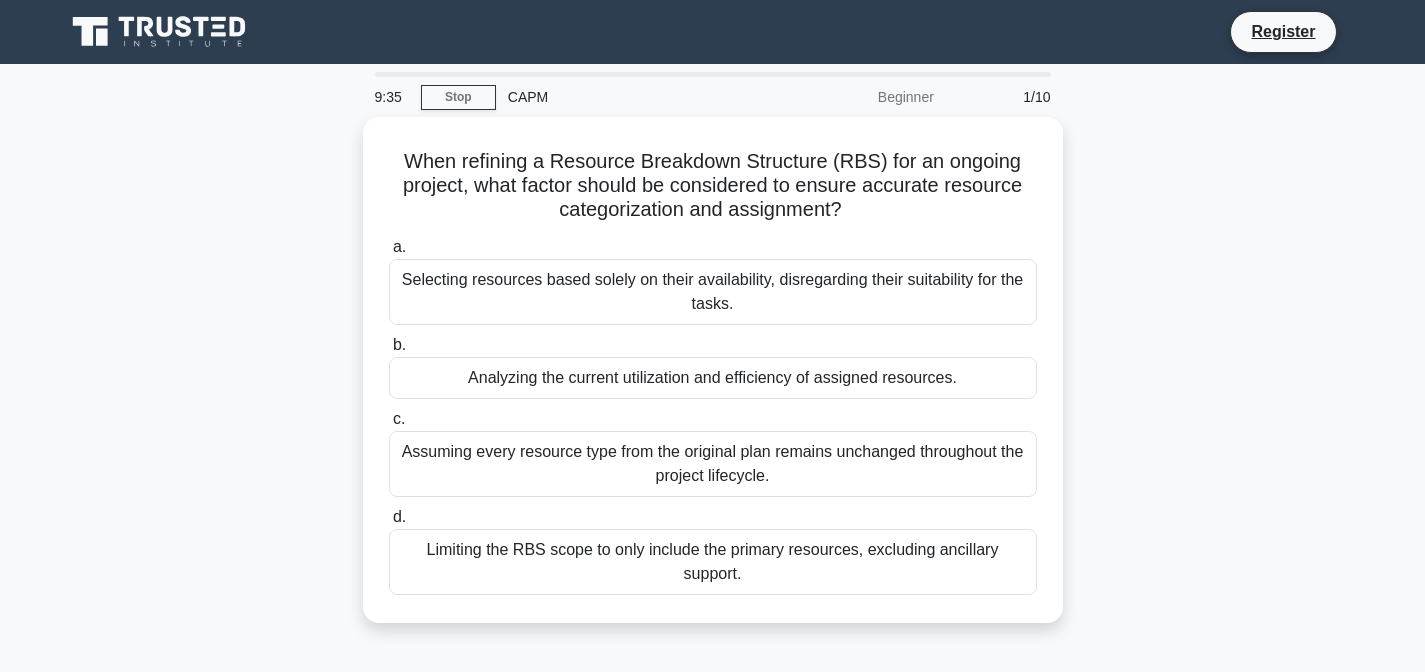 click on "When refining a Resource Breakdown Structure (RBS) for an ongoing project, what factor should be considered to ensure accurate resource categorization and assignment?
.spinner_0XTQ{transform-origin:center;animation:spinner_y6GP .75s linear infinite}@keyframes spinner_y6GP{100%{transform:rotate(360deg)}}
a.
b." at bounding box center [713, 382] 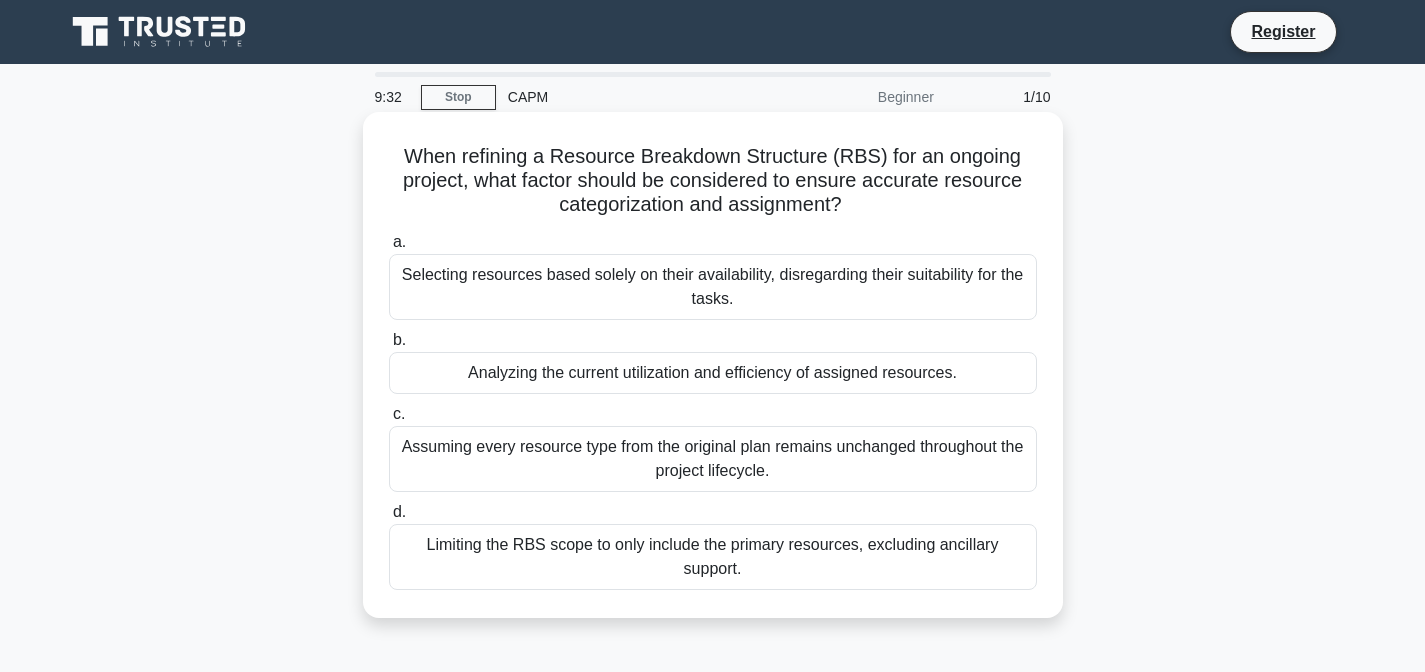 click on "Analyzing the current utilization and efficiency of assigned resources." at bounding box center (713, 373) 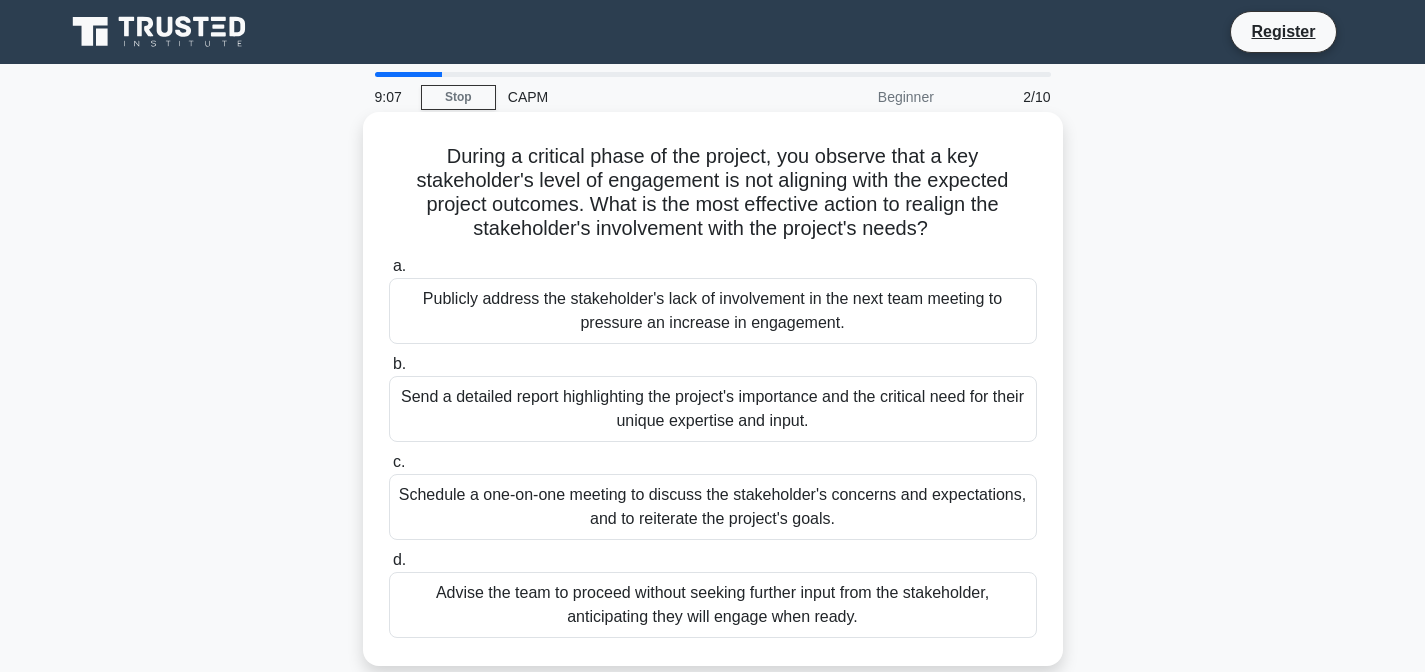 click on "Schedule a one-on-one meeting to discuss the stakeholder's concerns and expectations, and to reiterate the project's goals." at bounding box center (713, 507) 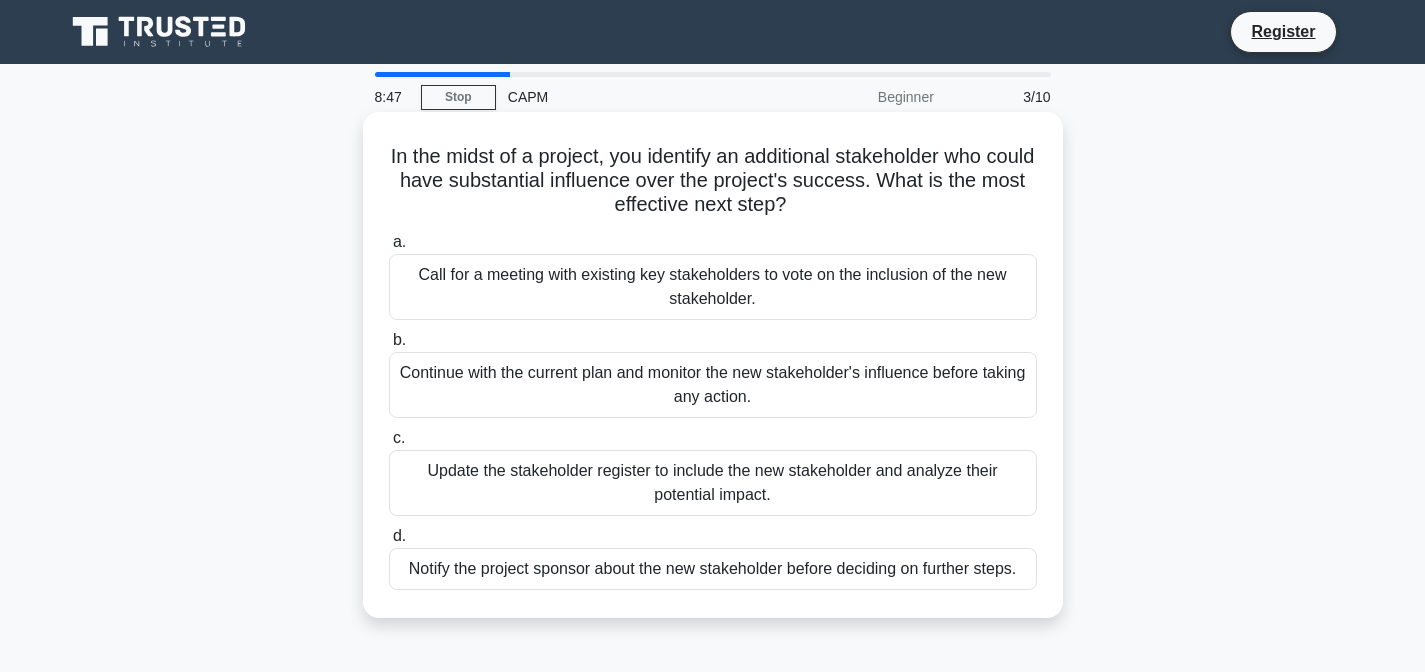 click on "Notify the project sponsor about the new stakeholder before deciding on further steps." at bounding box center [713, 569] 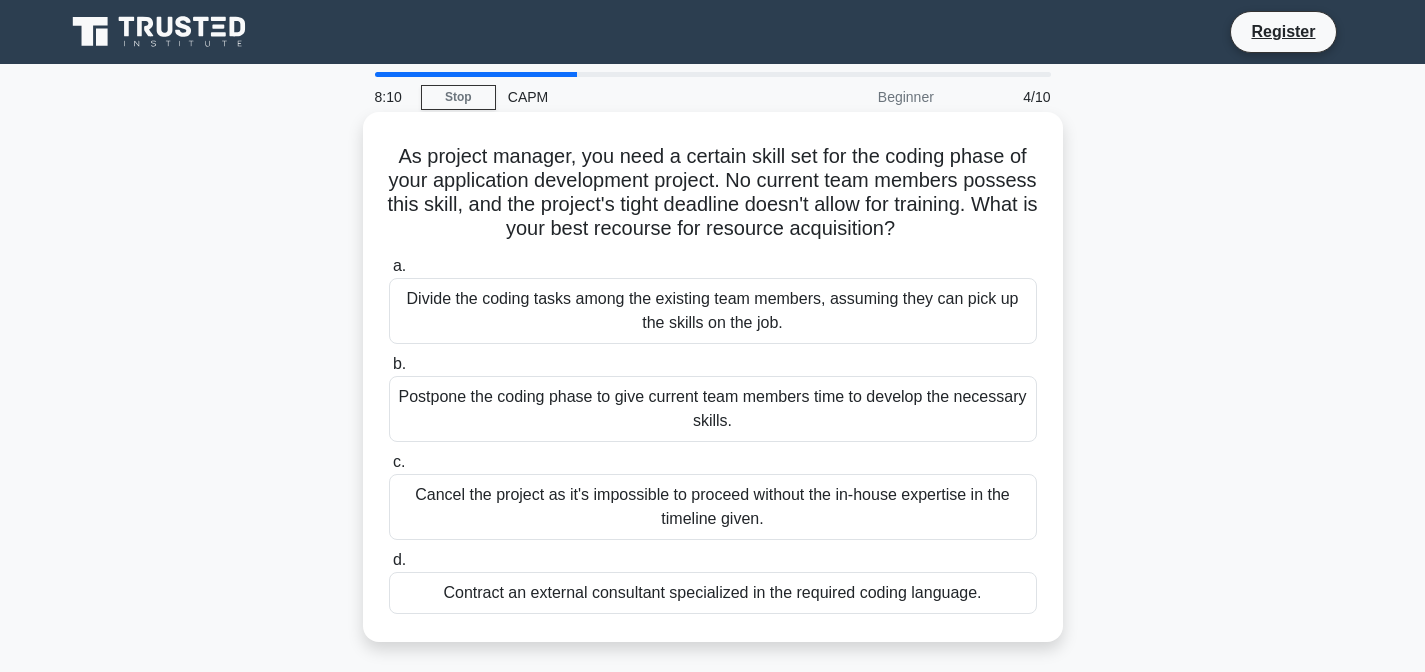 click on "Postpone the coding phase to give current team members time to develop the necessary skills." at bounding box center [713, 409] 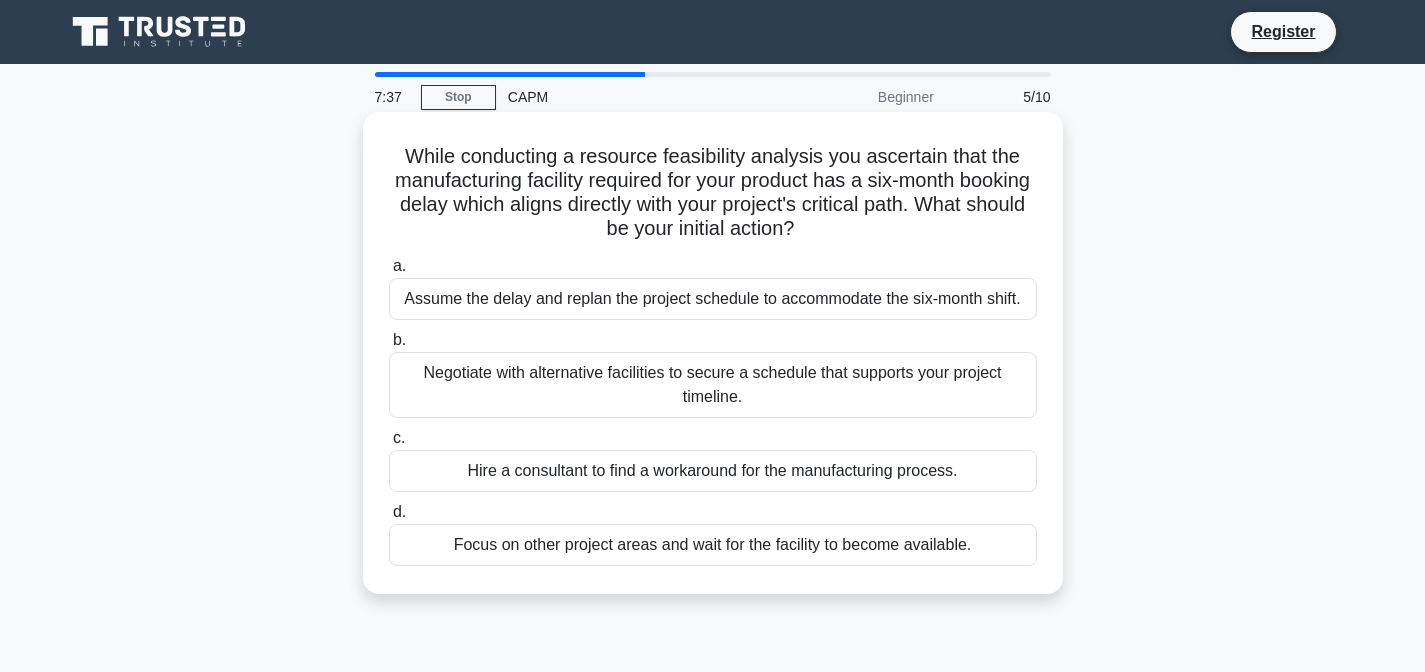 click on "Assume the delay and replan the project schedule to accommodate the six-month shift." at bounding box center (713, 299) 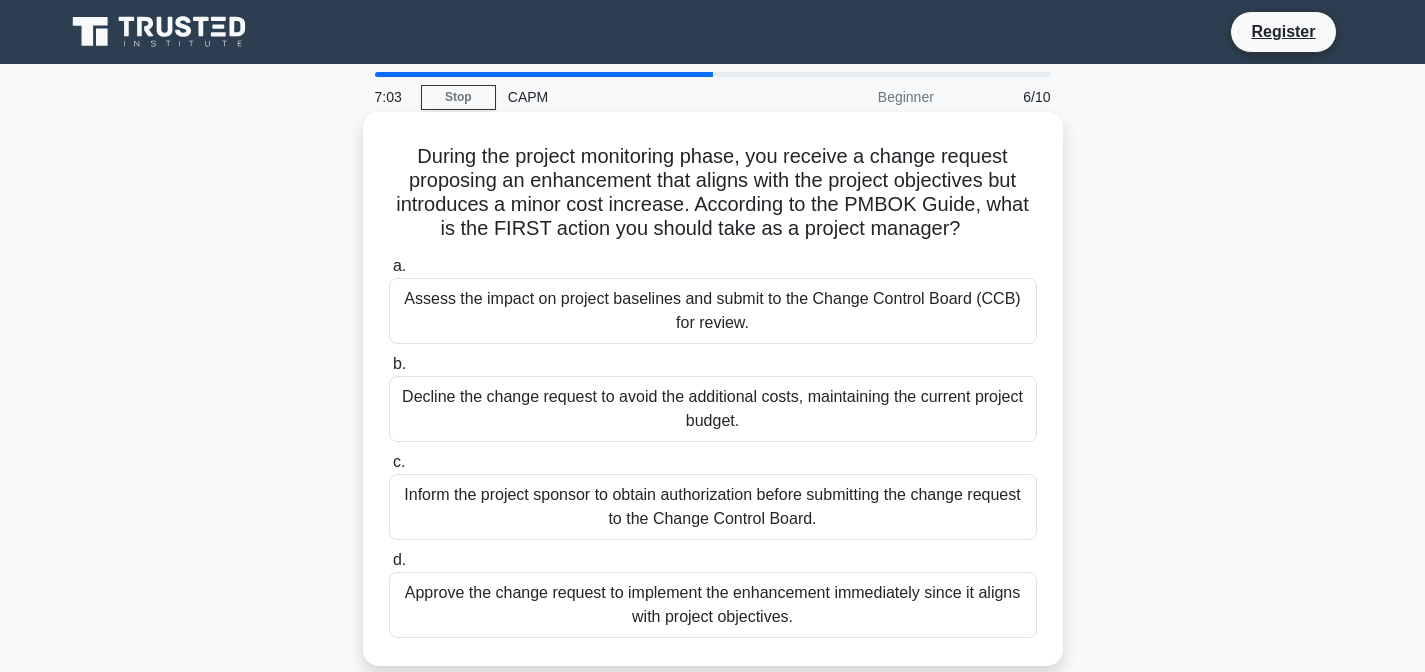 click on "Inform the project sponsor to obtain authorization before submitting the change request to the Change Control Board." at bounding box center (713, 507) 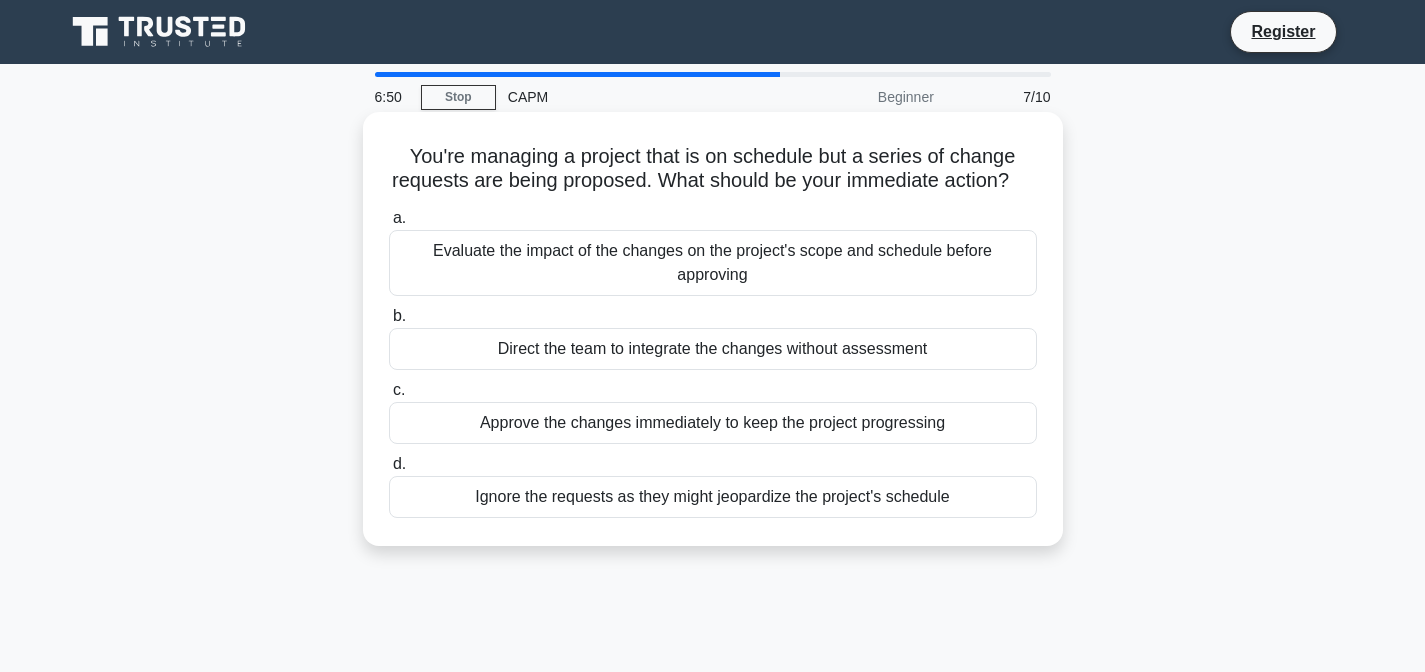 click on "Evaluate the impact of the changes on the project's scope and schedule before approving" at bounding box center [713, 263] 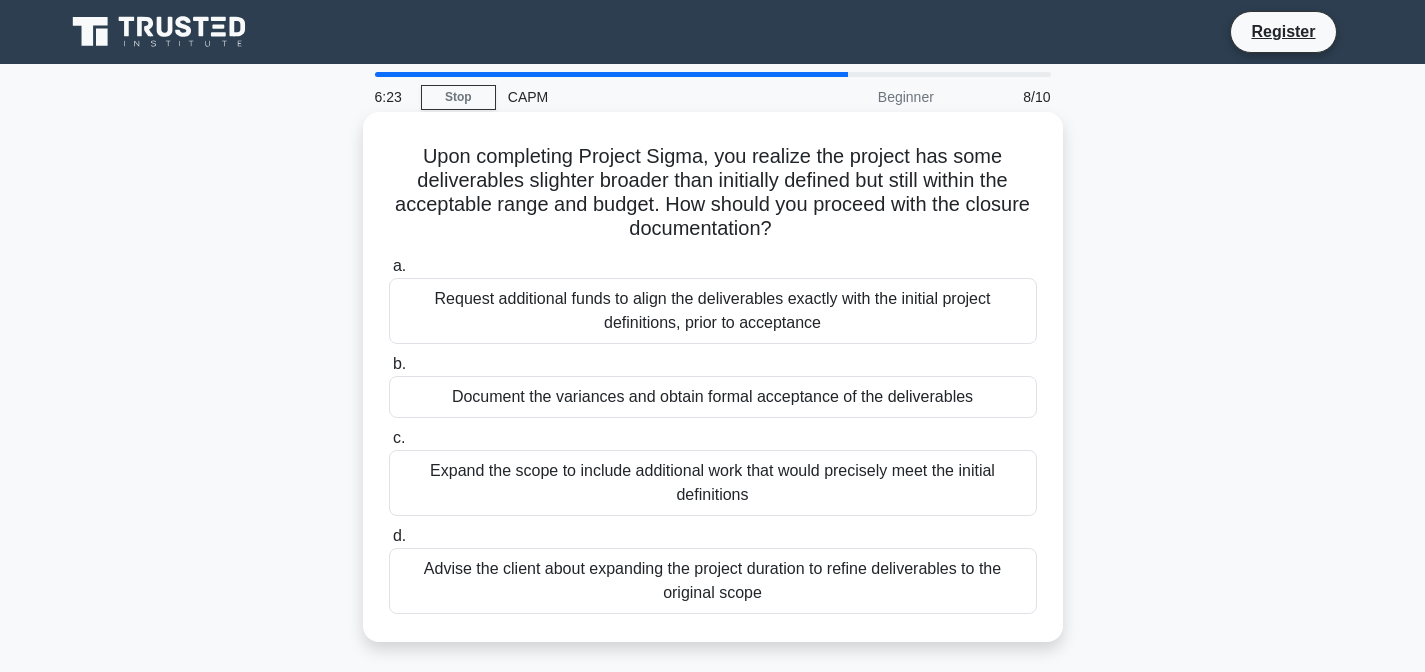 click on "Document the variances and obtain formal acceptance of the deliverables" at bounding box center [713, 397] 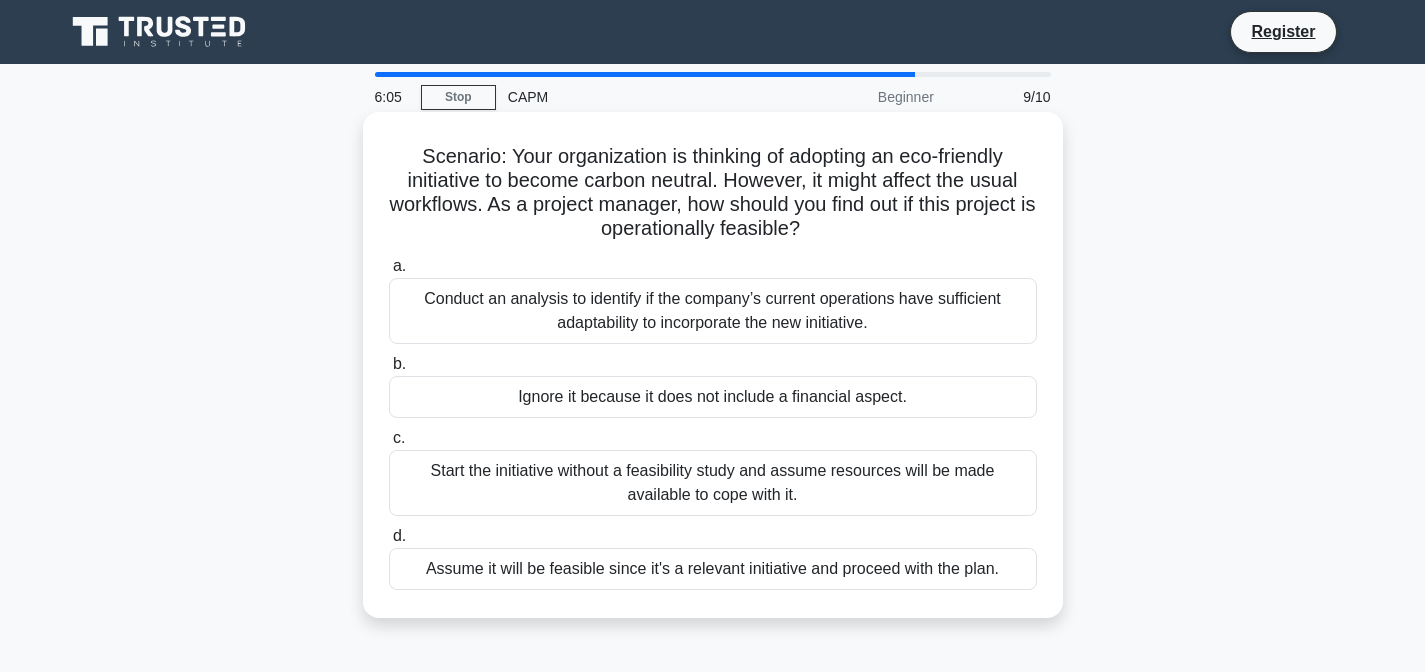 click on "Conduct an analysis to identify if the company’s current operations have sufficient adaptability to incorporate the new initiative." at bounding box center [713, 311] 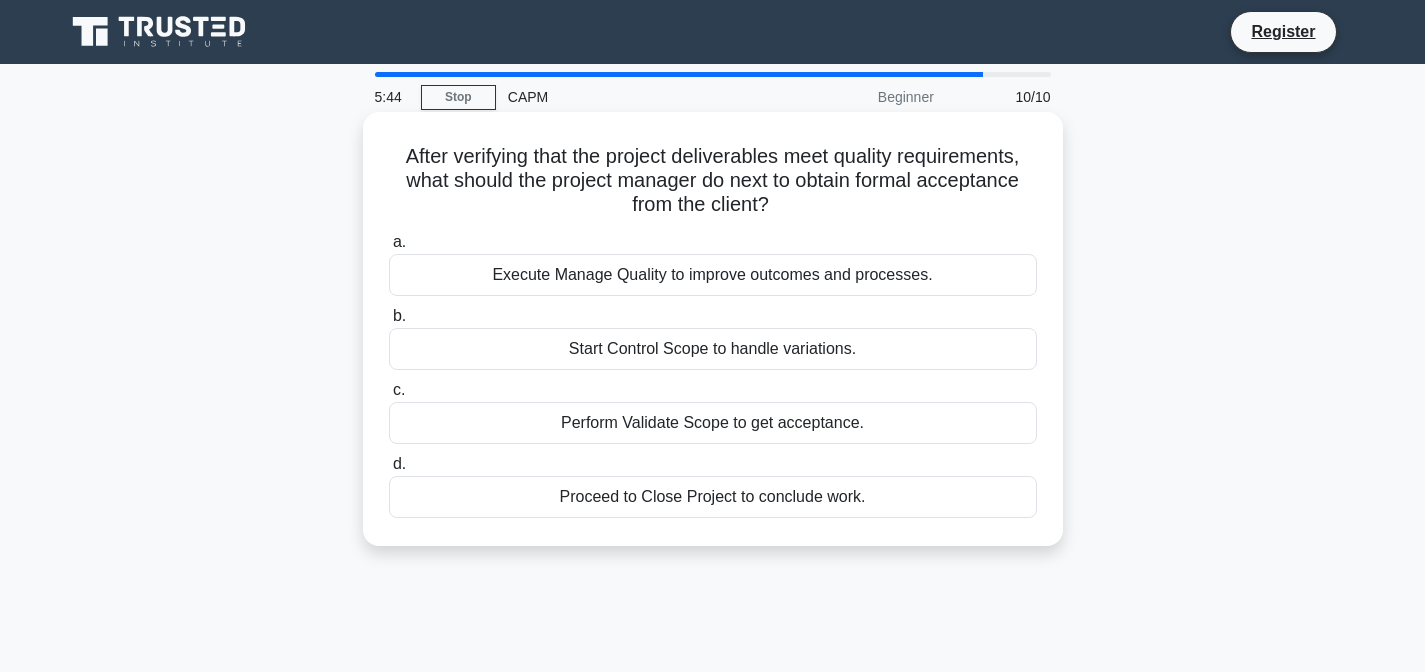 click on "Perform Validate Scope to get acceptance." at bounding box center [713, 423] 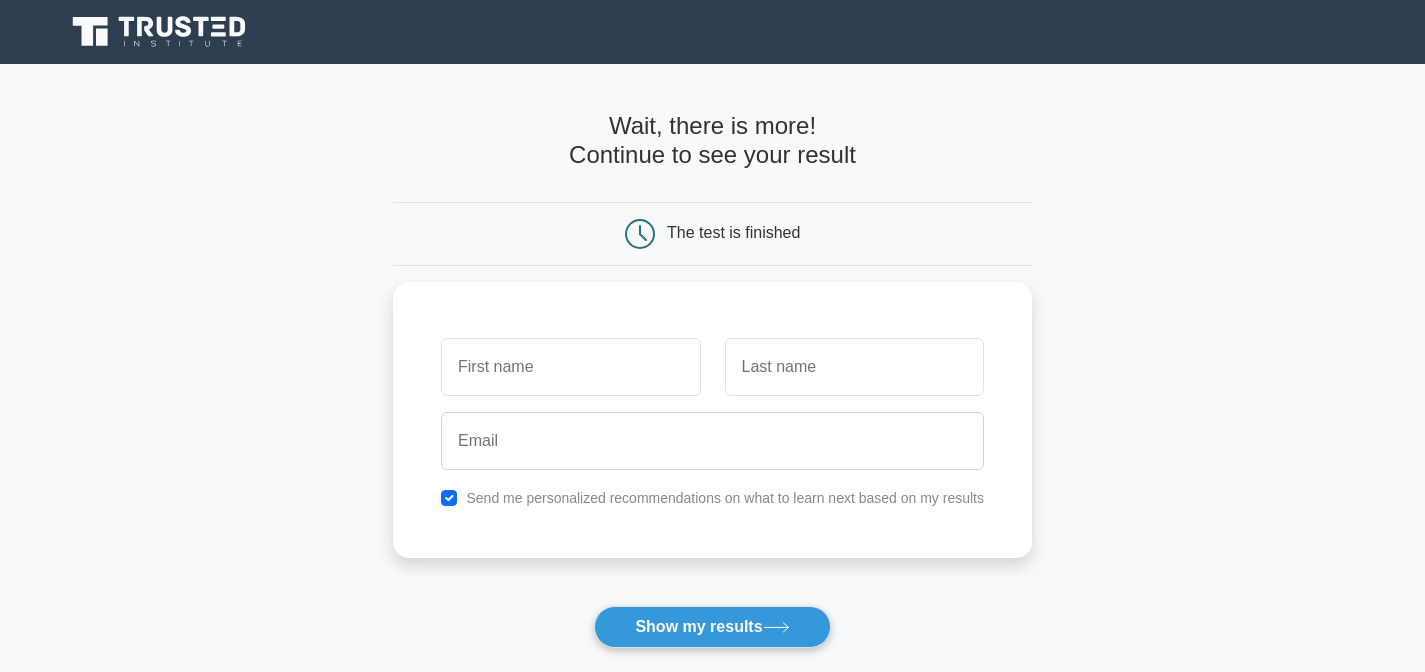scroll, scrollTop: 0, scrollLeft: 0, axis: both 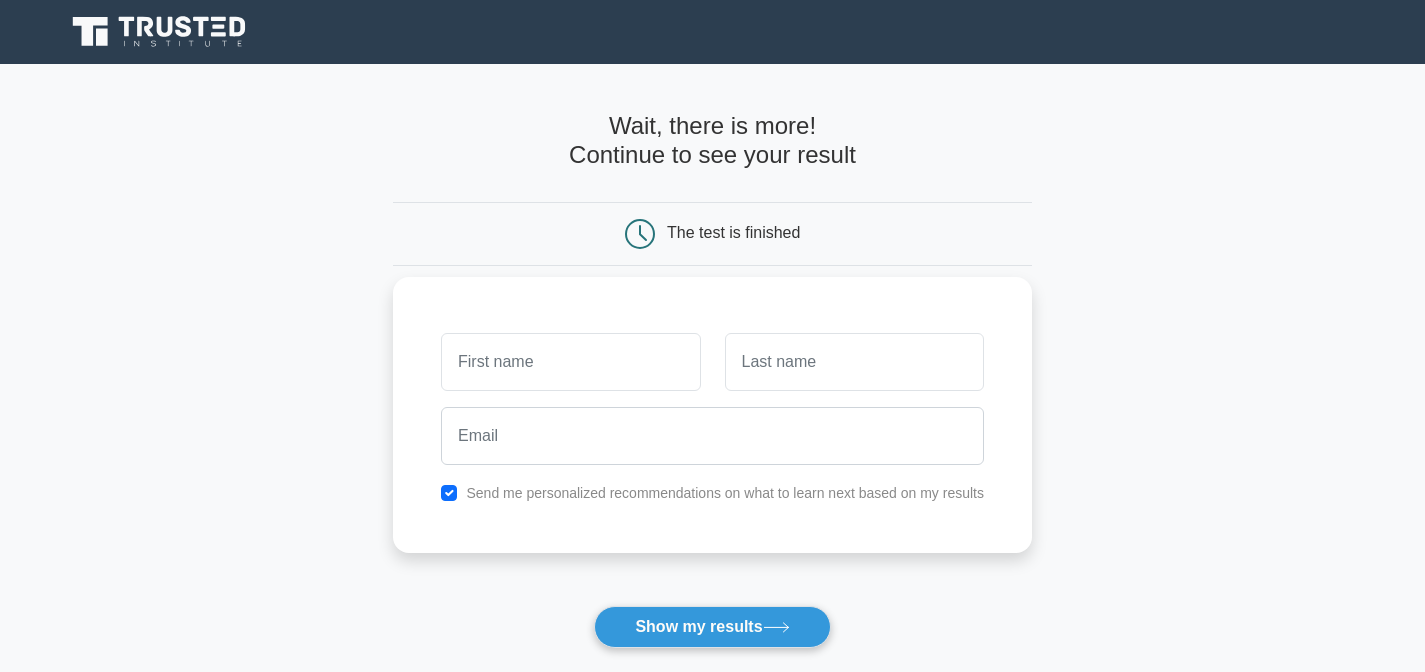 click at bounding box center (570, 362) 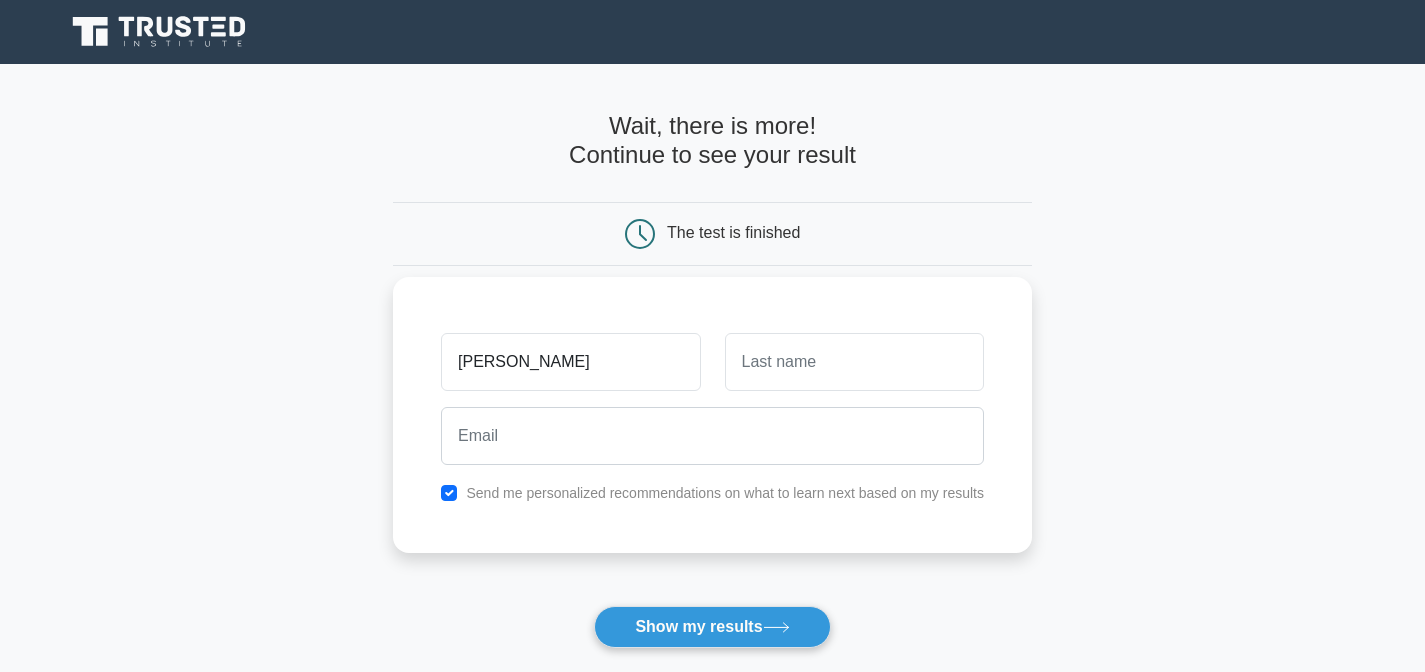 type on "Kalina" 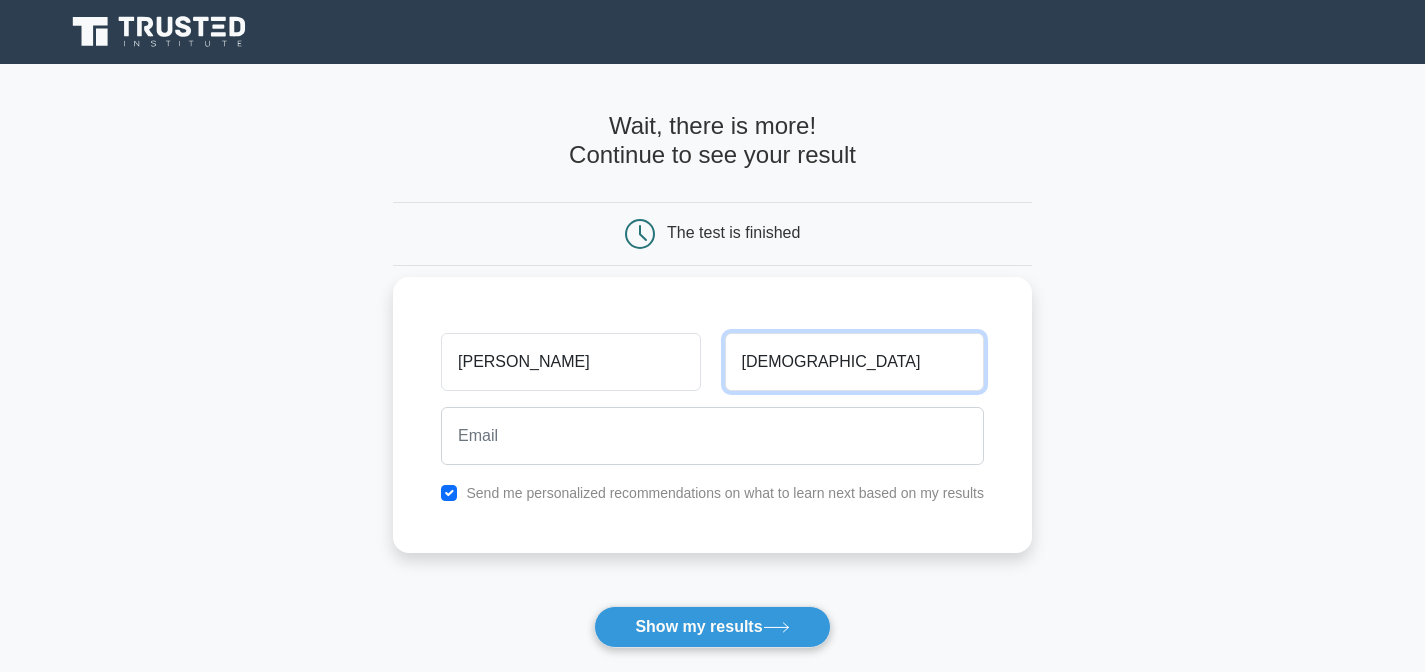 type on "Hristova" 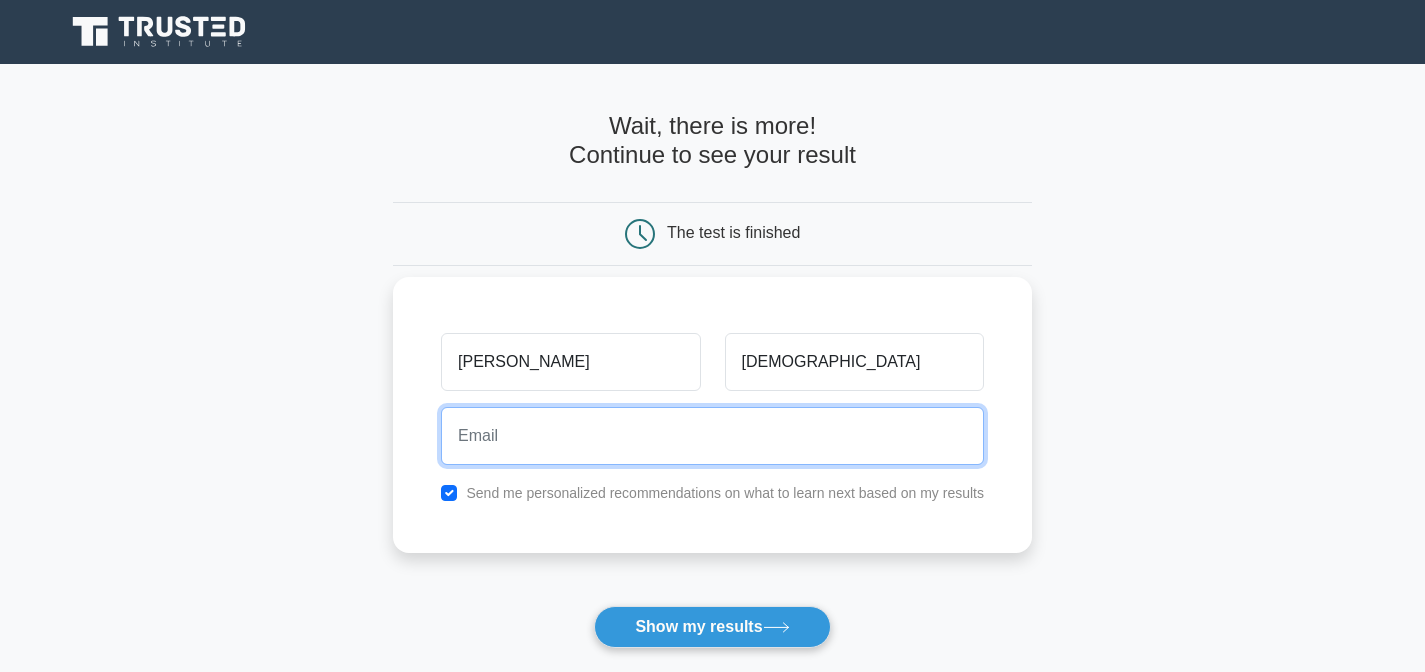 type on "k.hristova14@abv.bg" 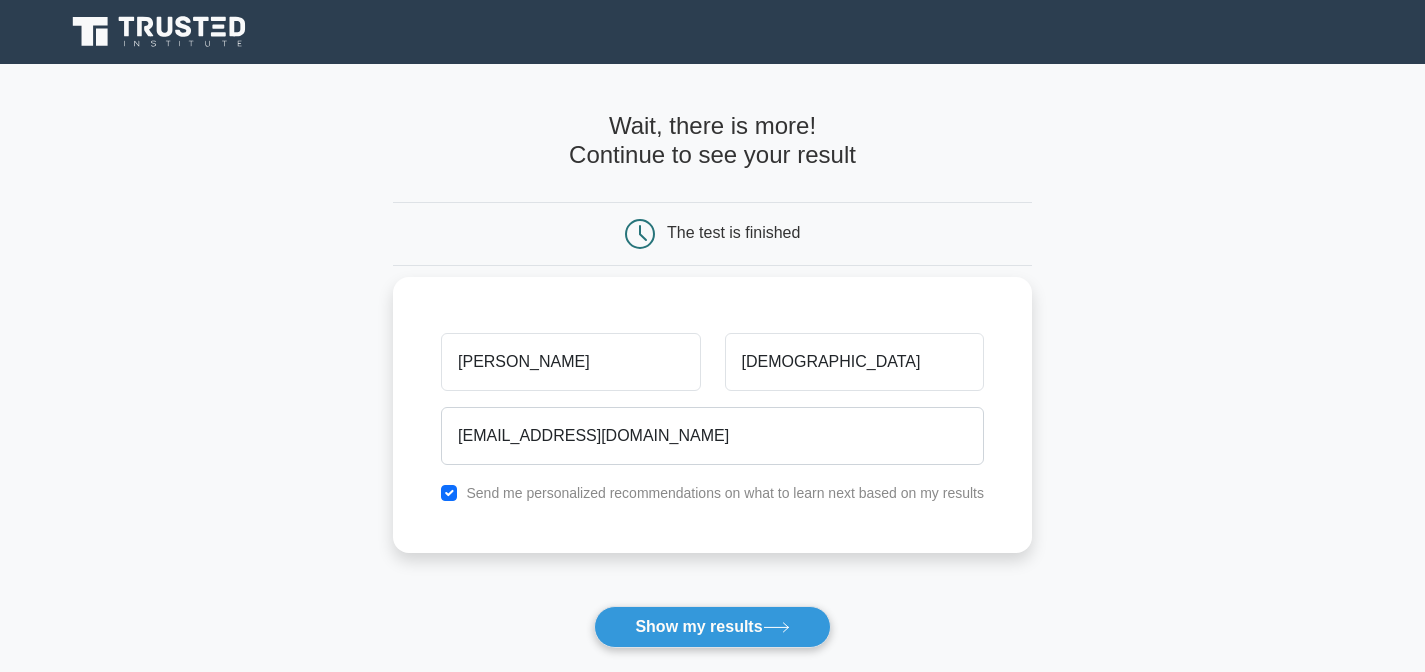 click on "Send me personalized recommendations on what to learn next based on my results" at bounding box center (725, 493) 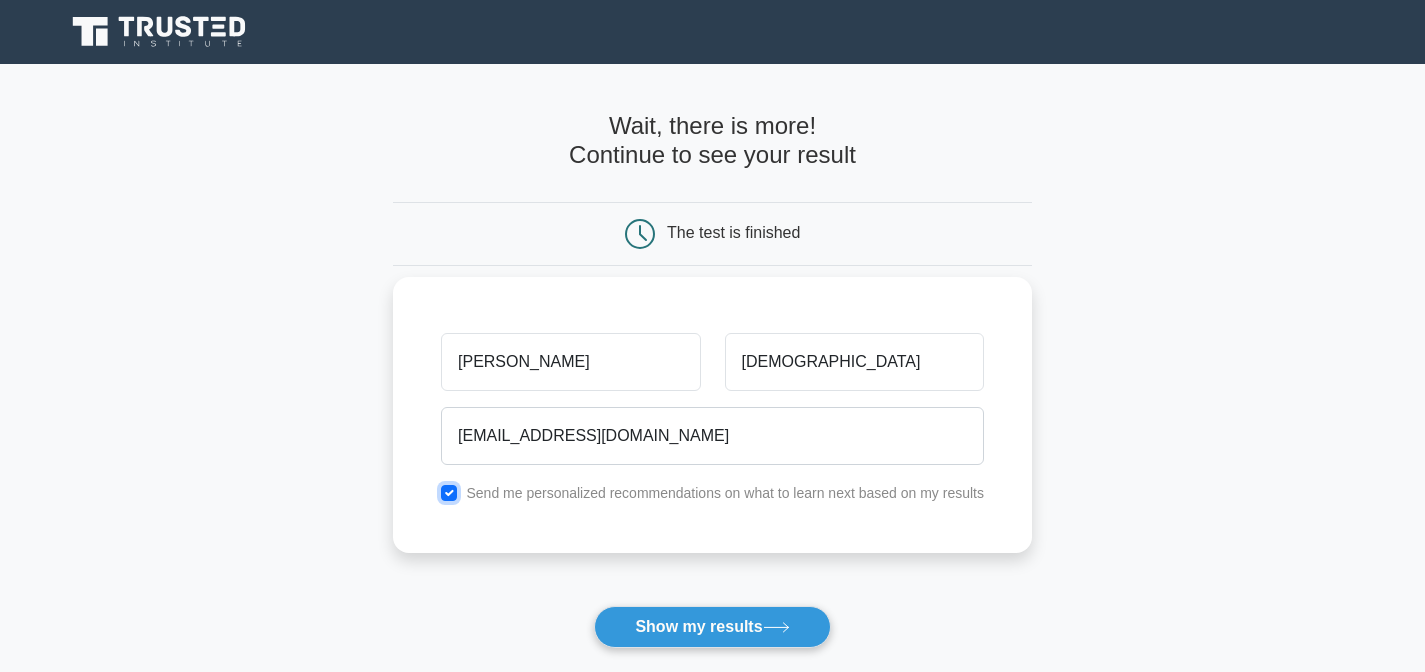 click at bounding box center (449, 493) 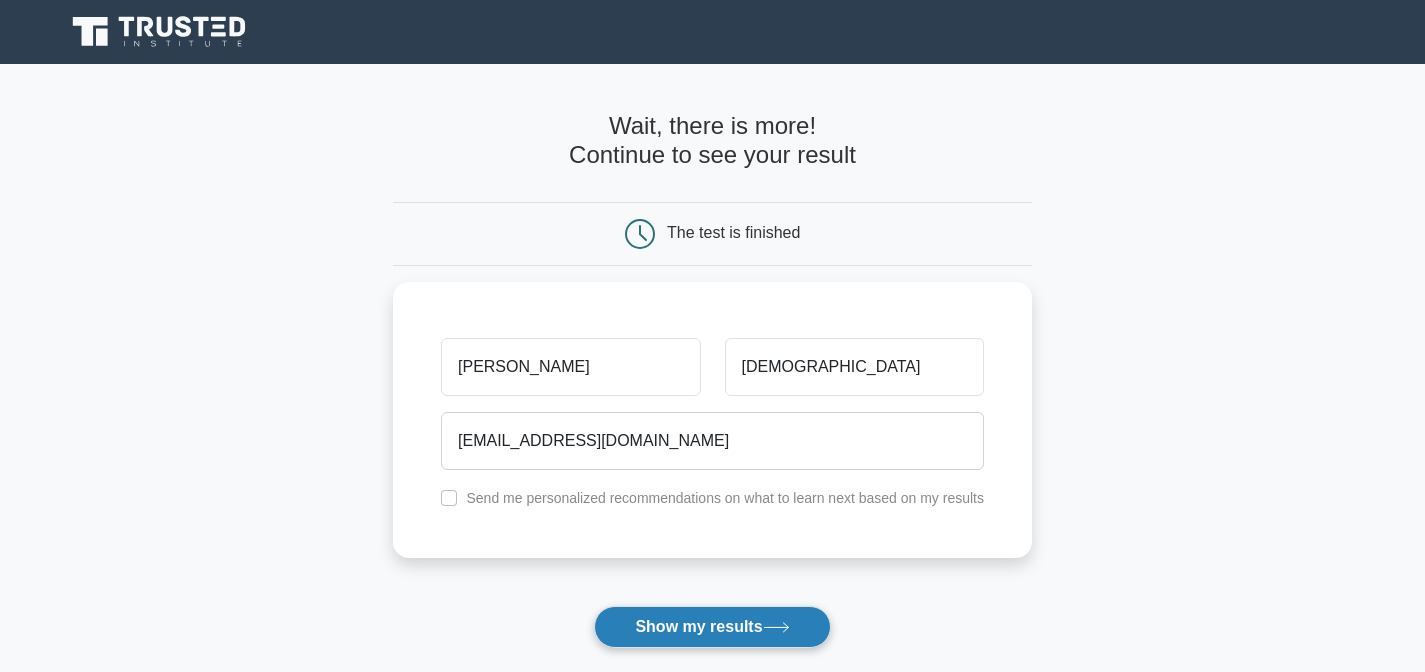 click on "Show my results" at bounding box center (712, 627) 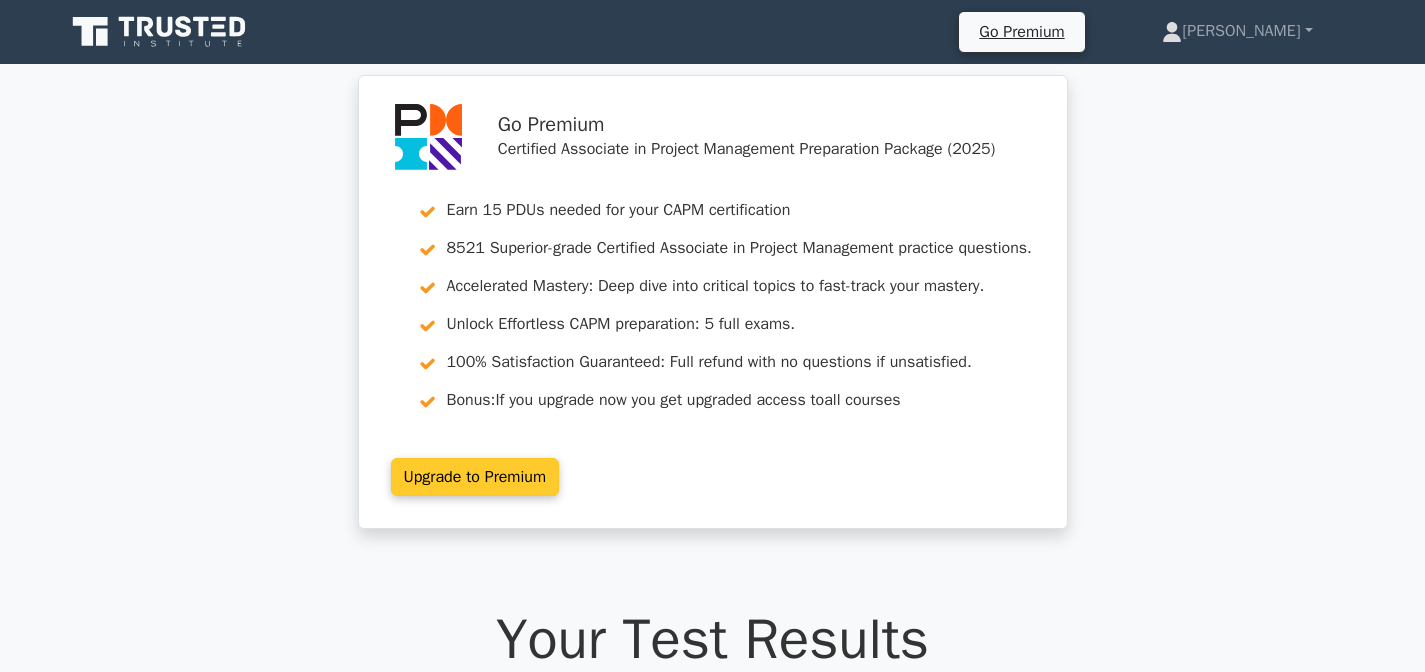 scroll, scrollTop: 0, scrollLeft: 0, axis: both 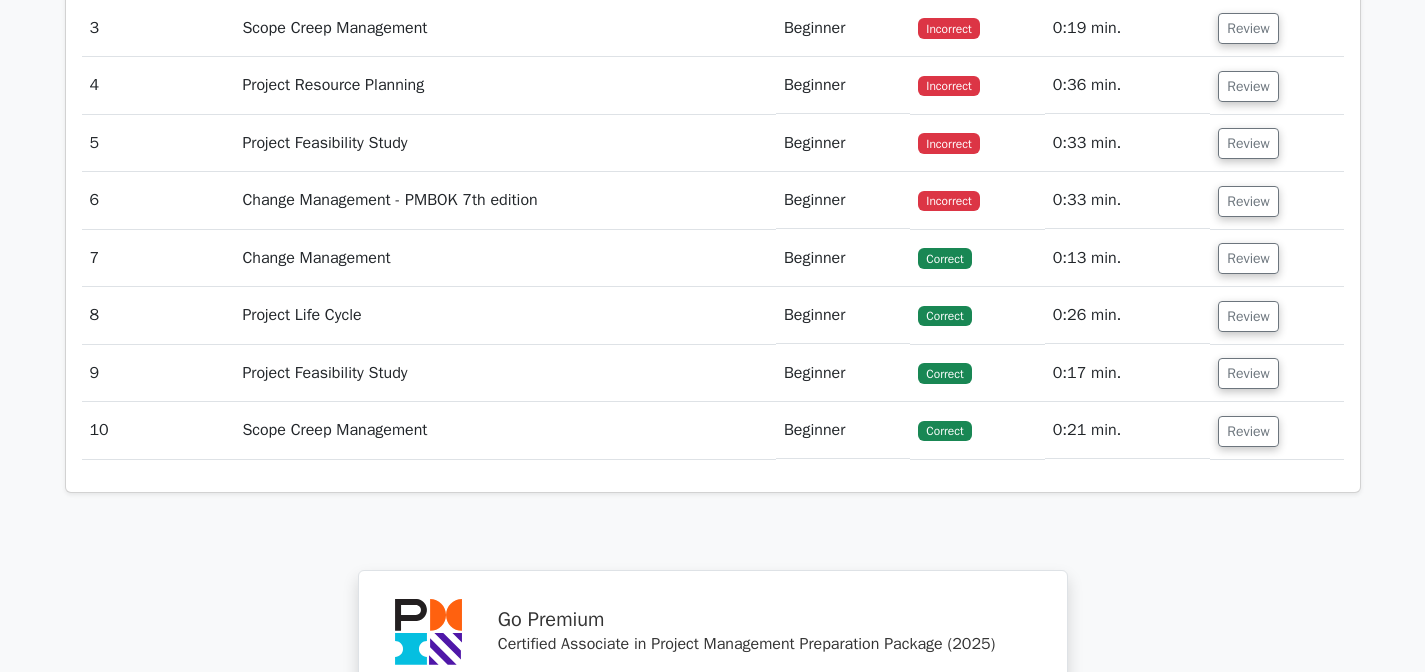 click on "Scope Creep Management" at bounding box center (505, 28) 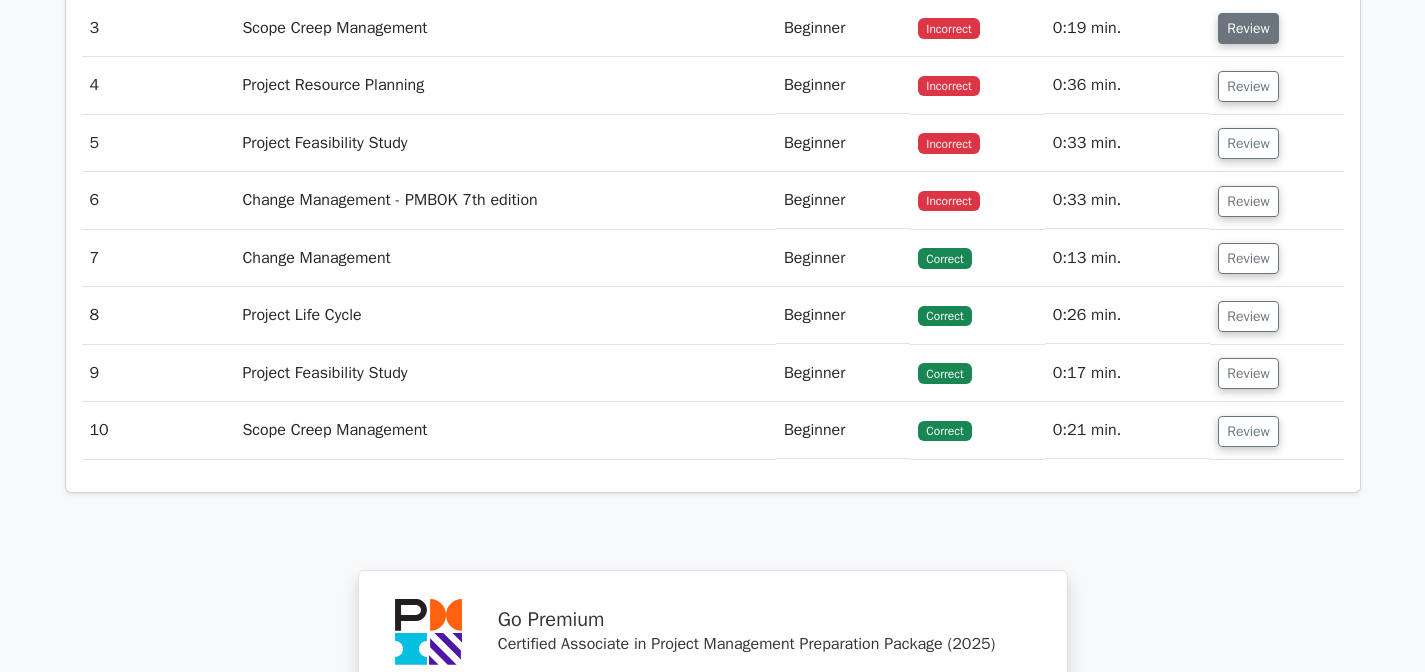 click on "Review" at bounding box center (1248, 28) 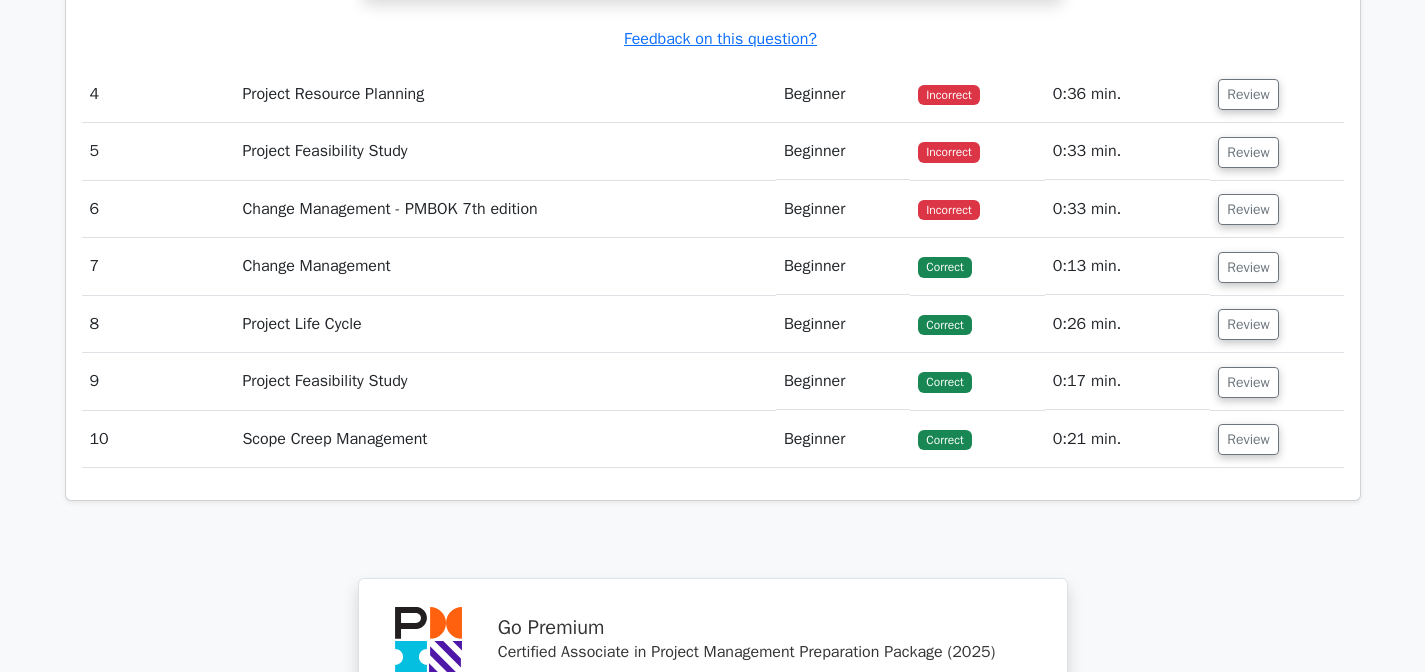 scroll, scrollTop: 3798, scrollLeft: 0, axis: vertical 